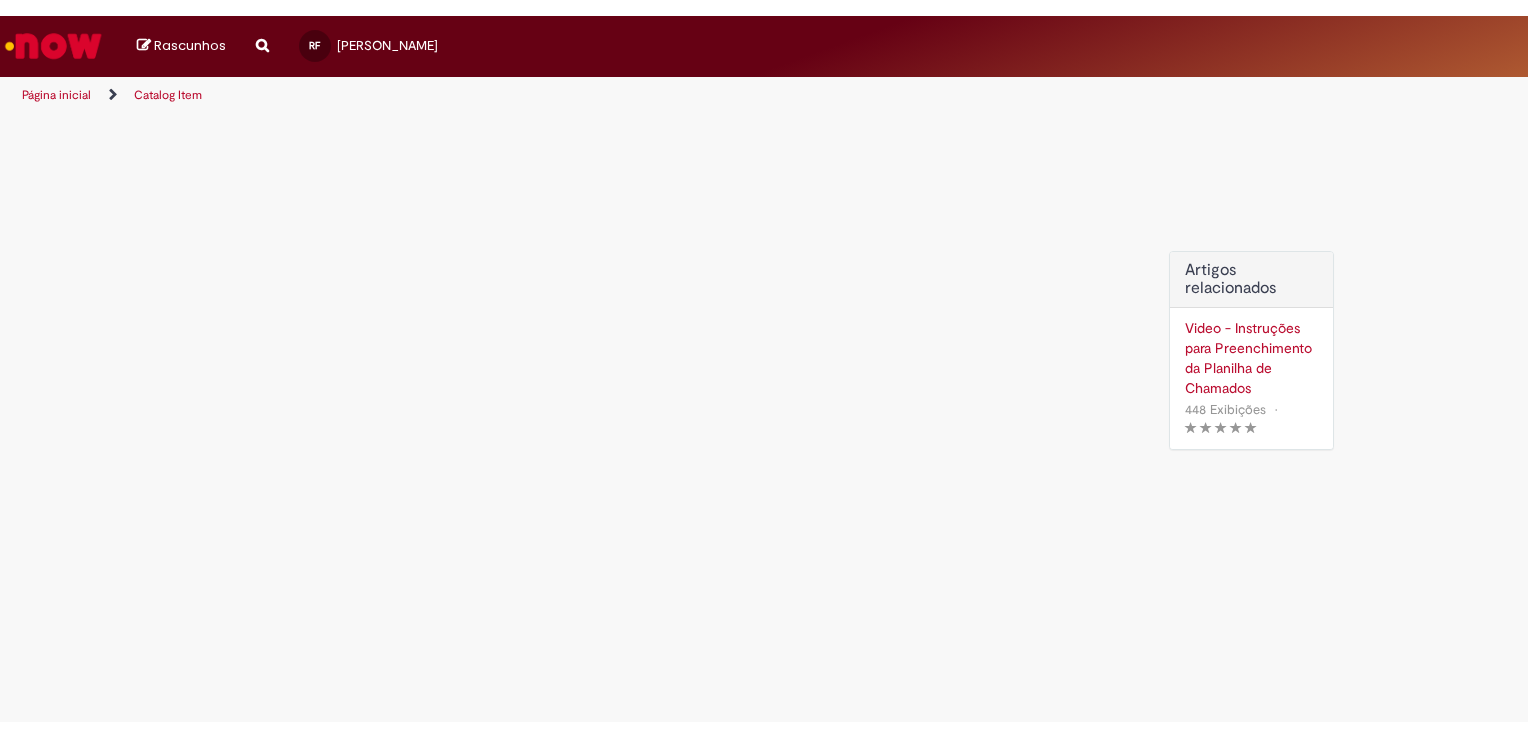 scroll, scrollTop: 0, scrollLeft: 0, axis: both 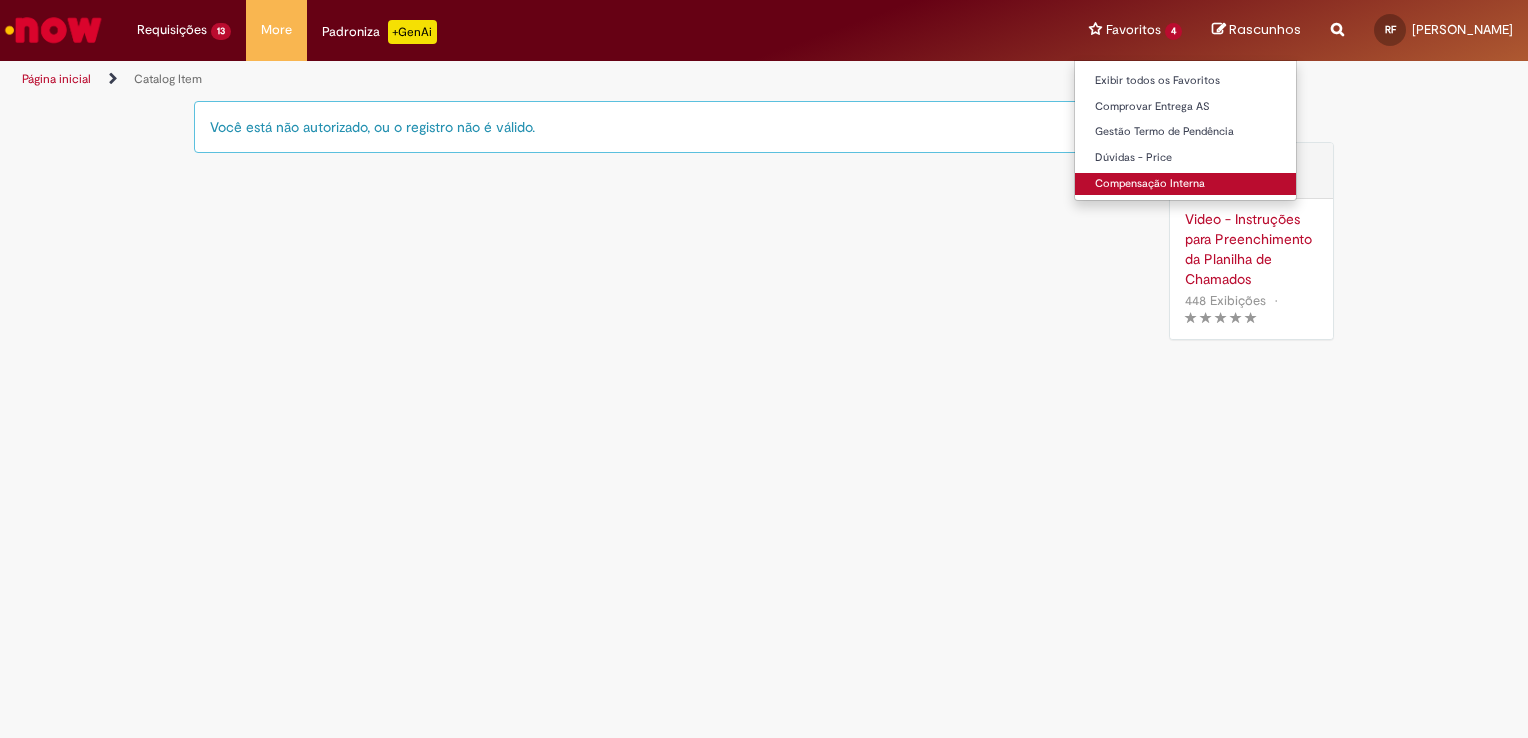 click on "Compensação Interna" at bounding box center [1185, 184] 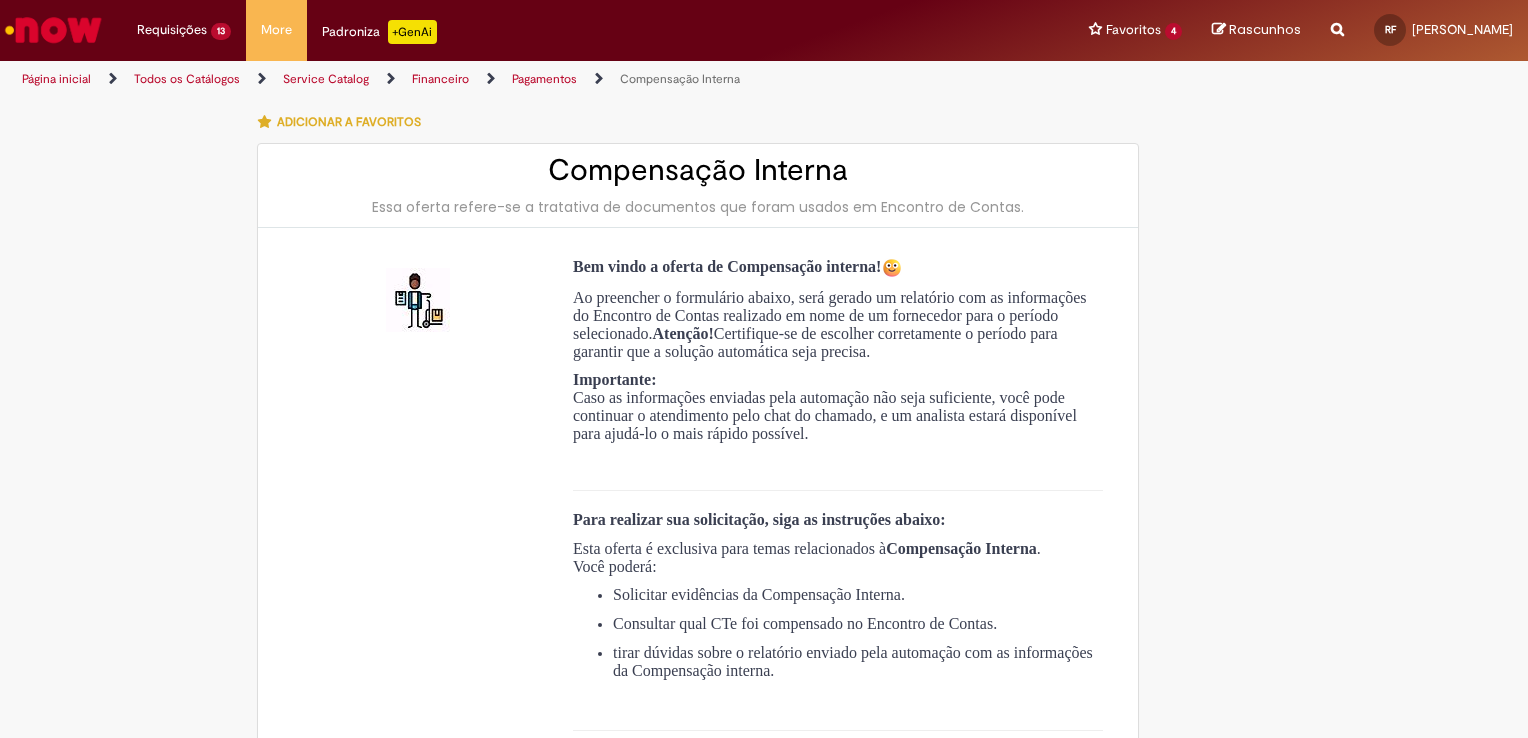 type on "**********" 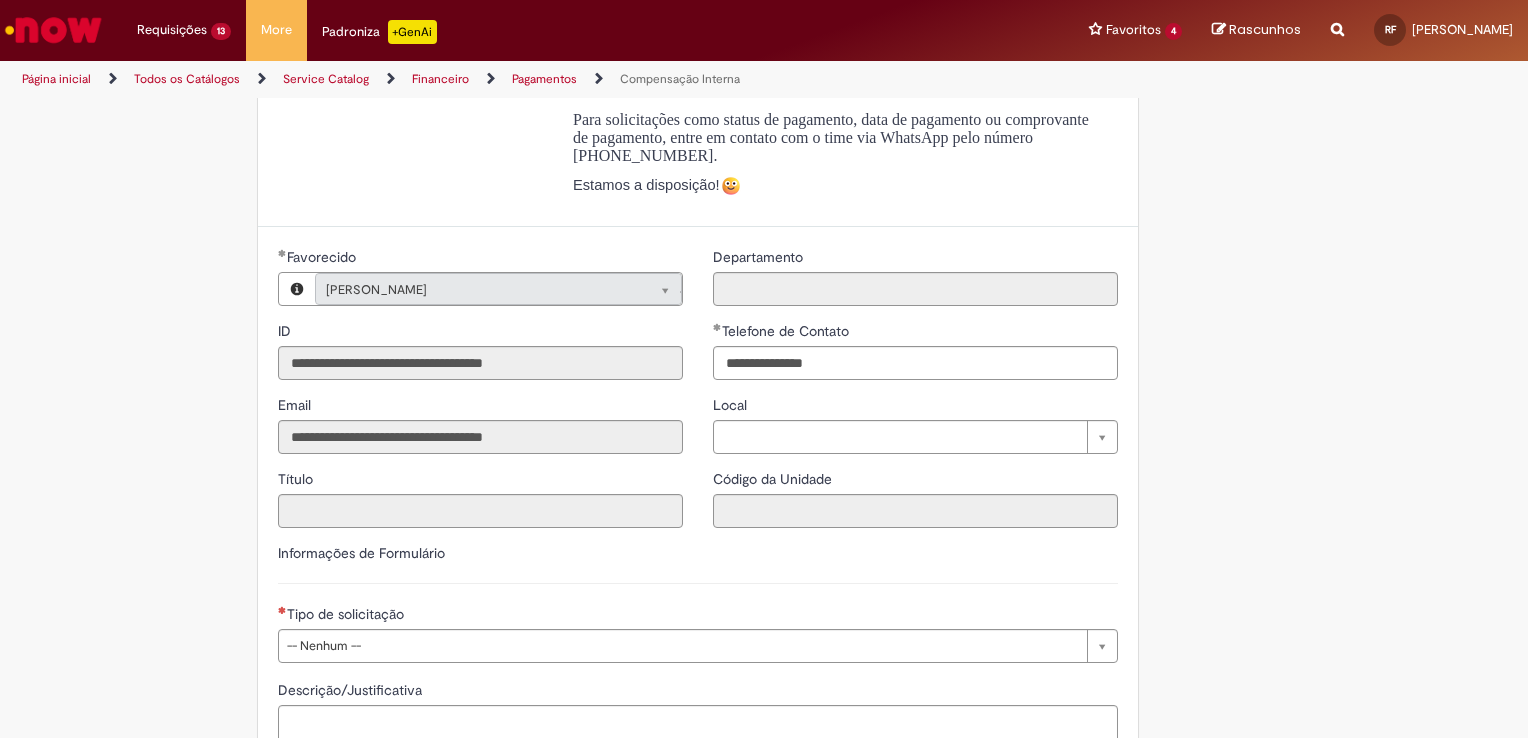 scroll, scrollTop: 700, scrollLeft: 0, axis: vertical 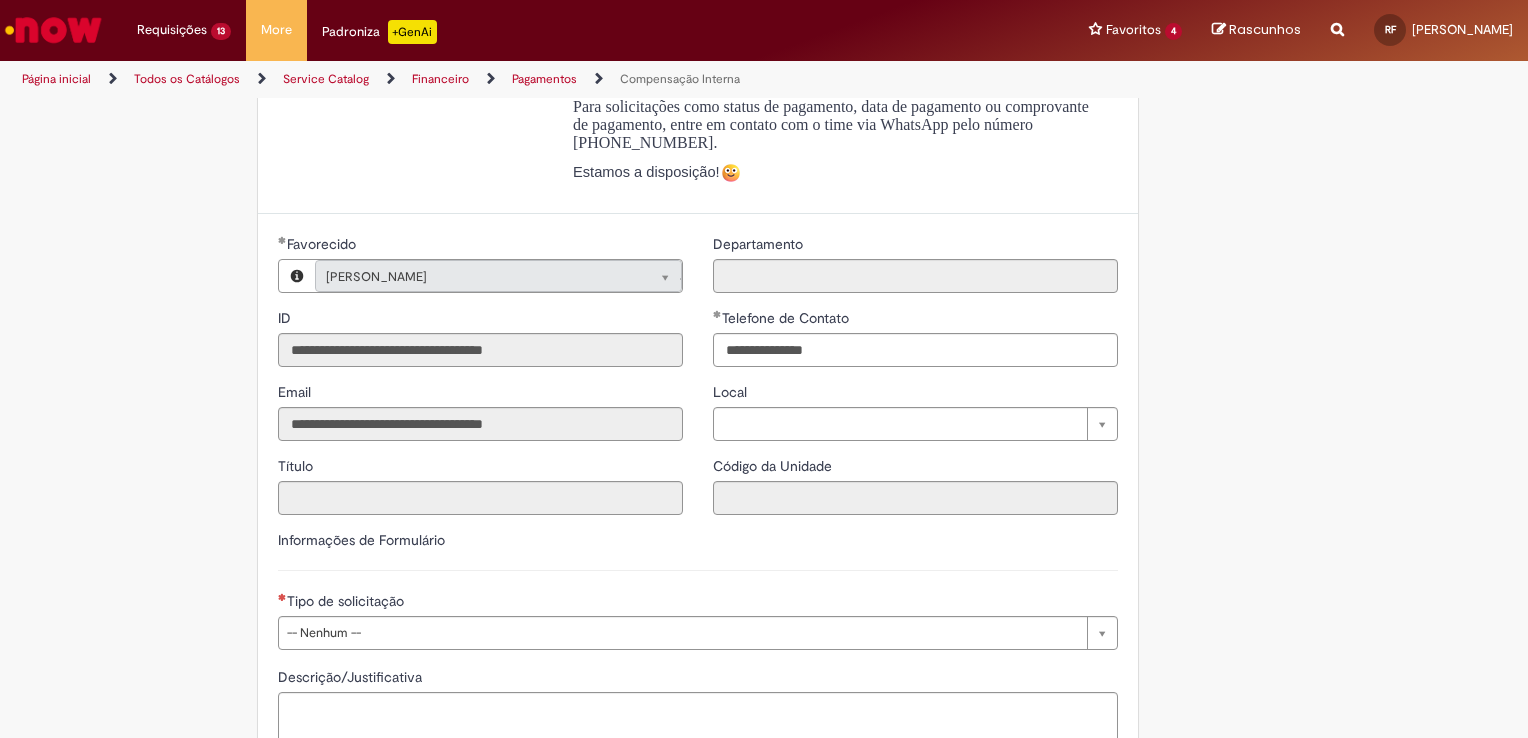 click on "**********" at bounding box center [698, 597] 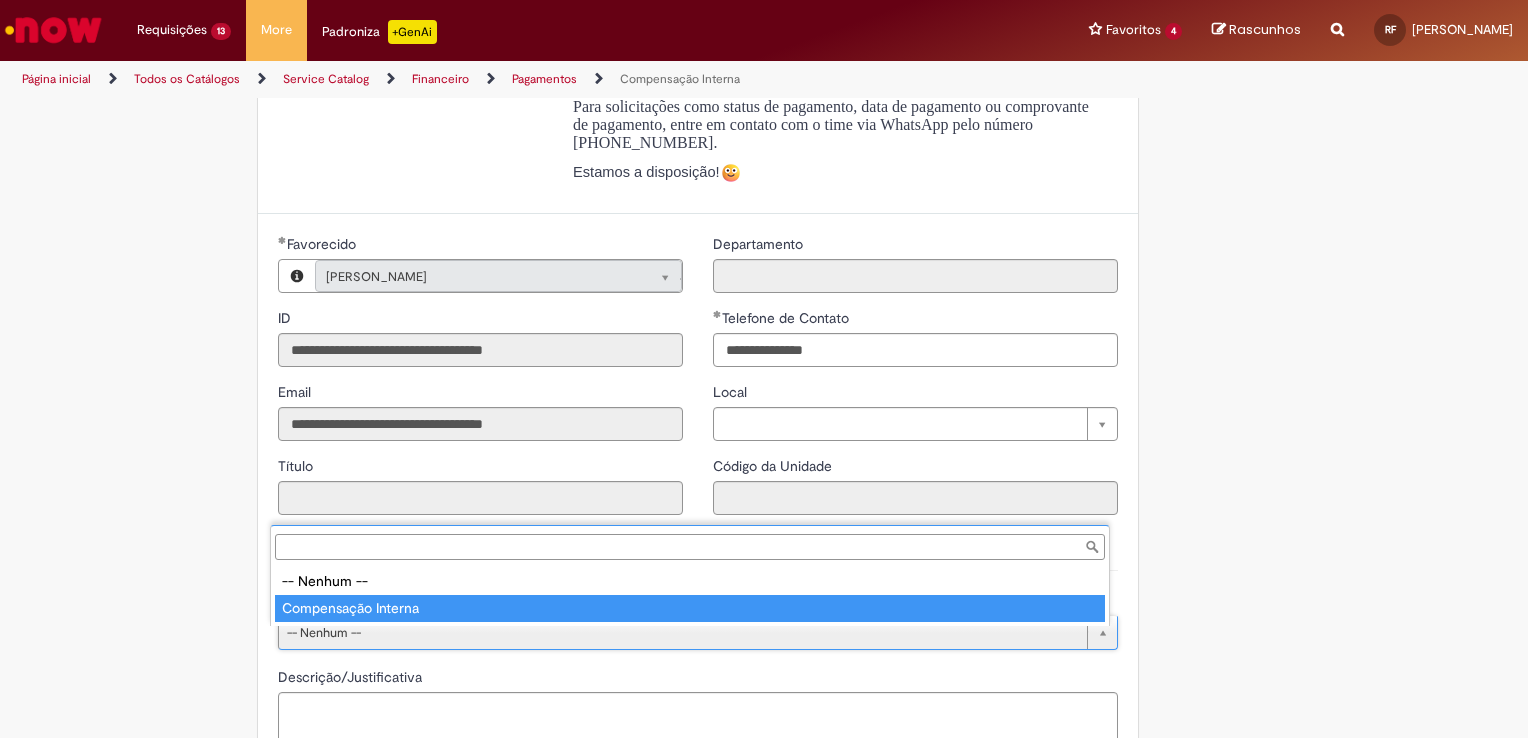 drag, startPoint x: 381, startPoint y: 610, endPoint x: 384, endPoint y: 621, distance: 11.401754 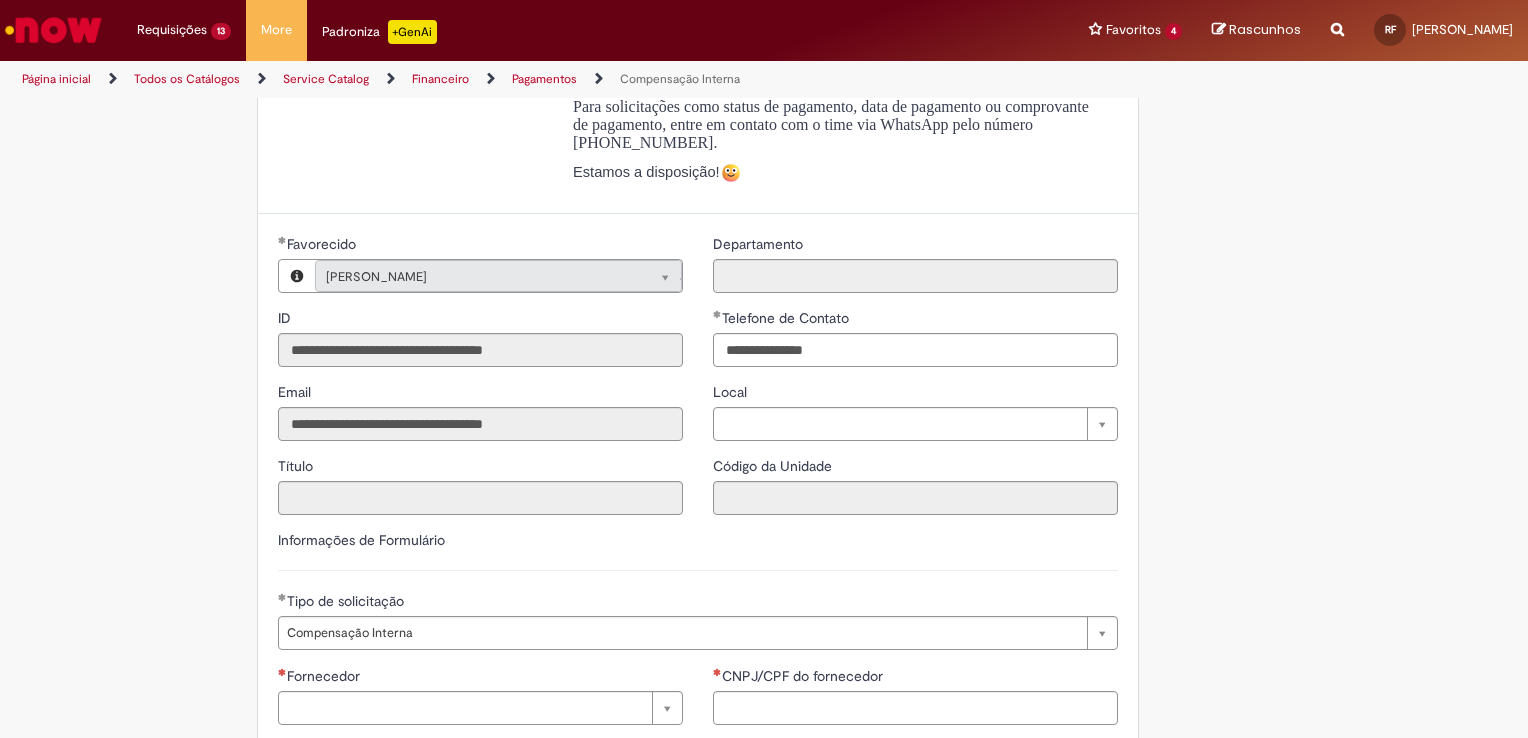 drag, startPoint x: 377, startPoint y: 690, endPoint x: 376, endPoint y: 700, distance: 10.049875 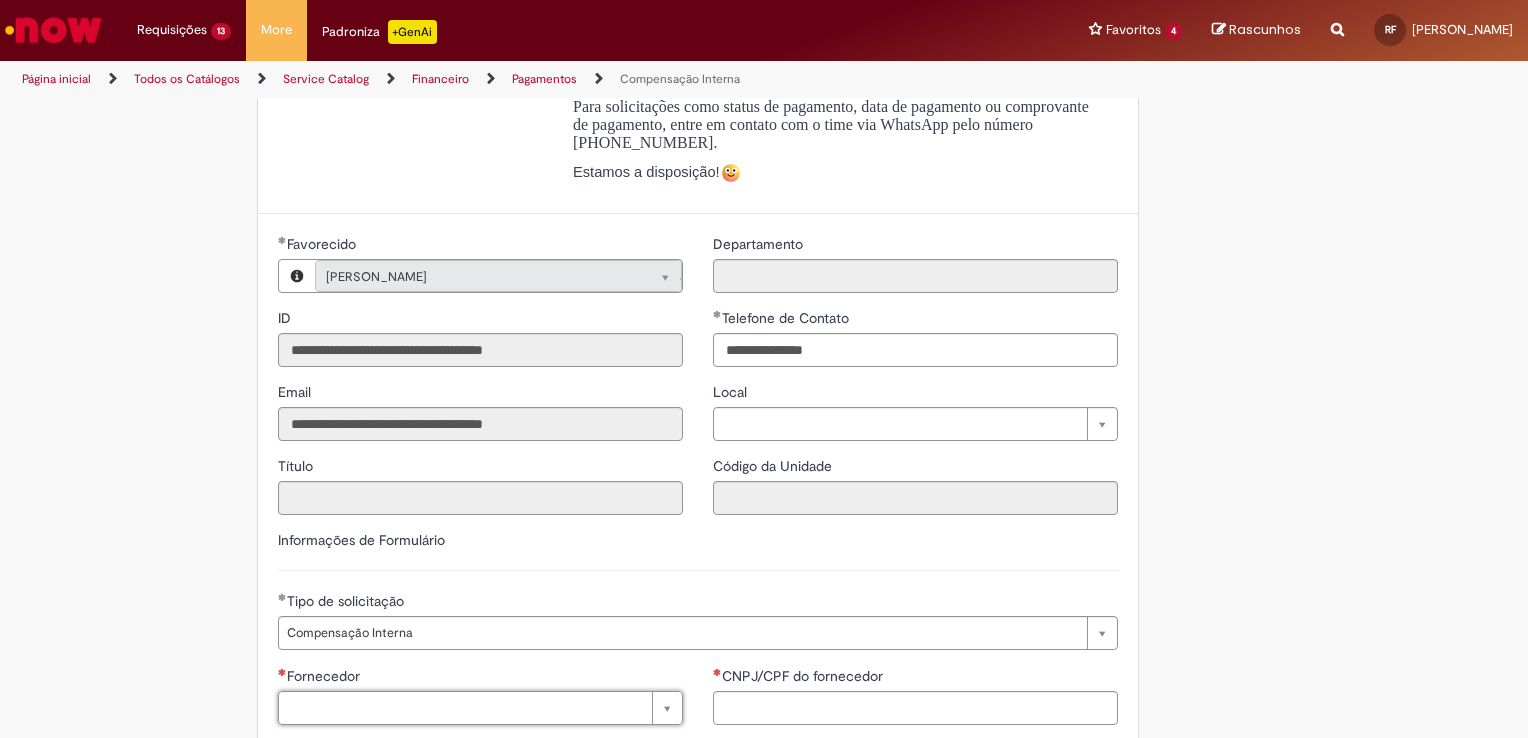 drag, startPoint x: 1521, startPoint y: 383, endPoint x: 1511, endPoint y: 471, distance: 88.56636 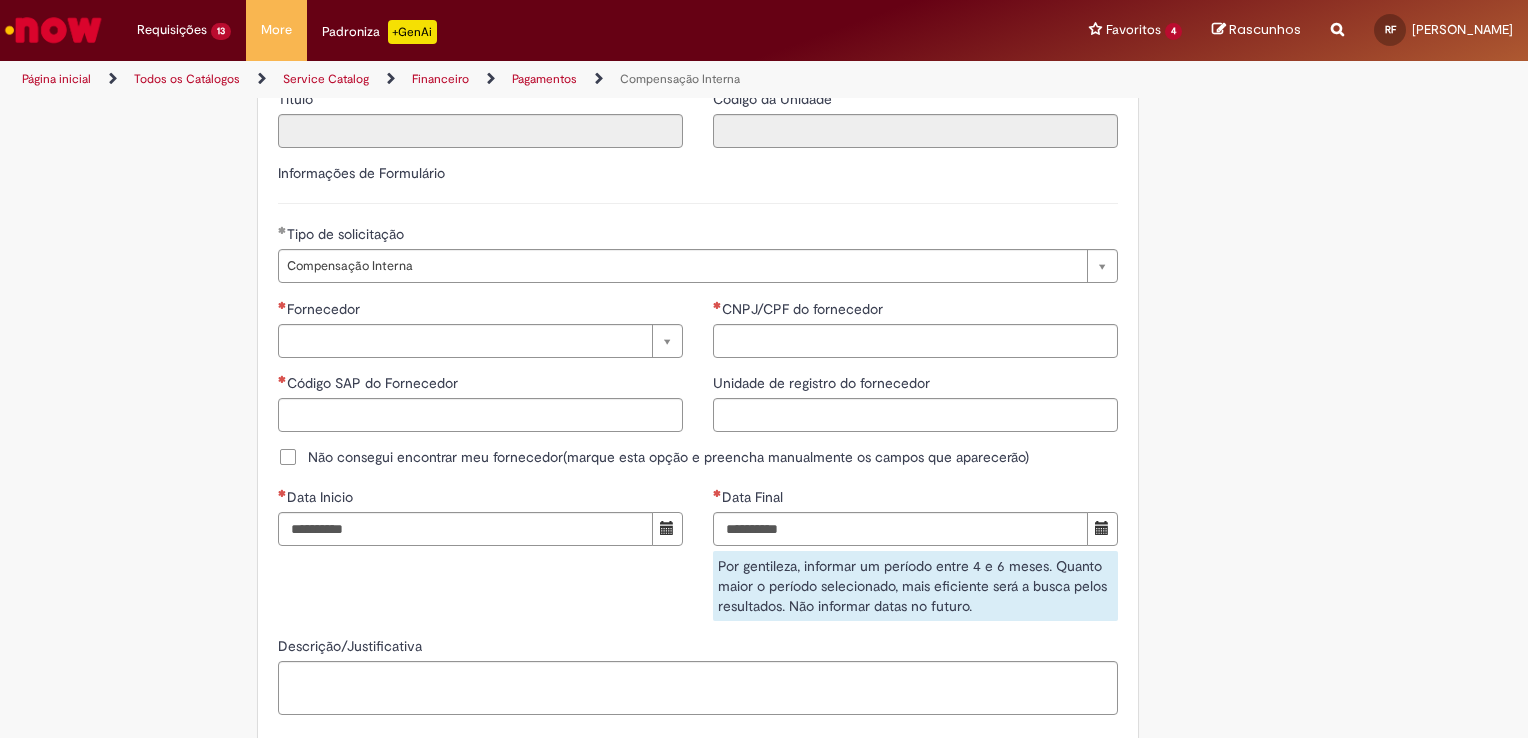scroll, scrollTop: 1080, scrollLeft: 0, axis: vertical 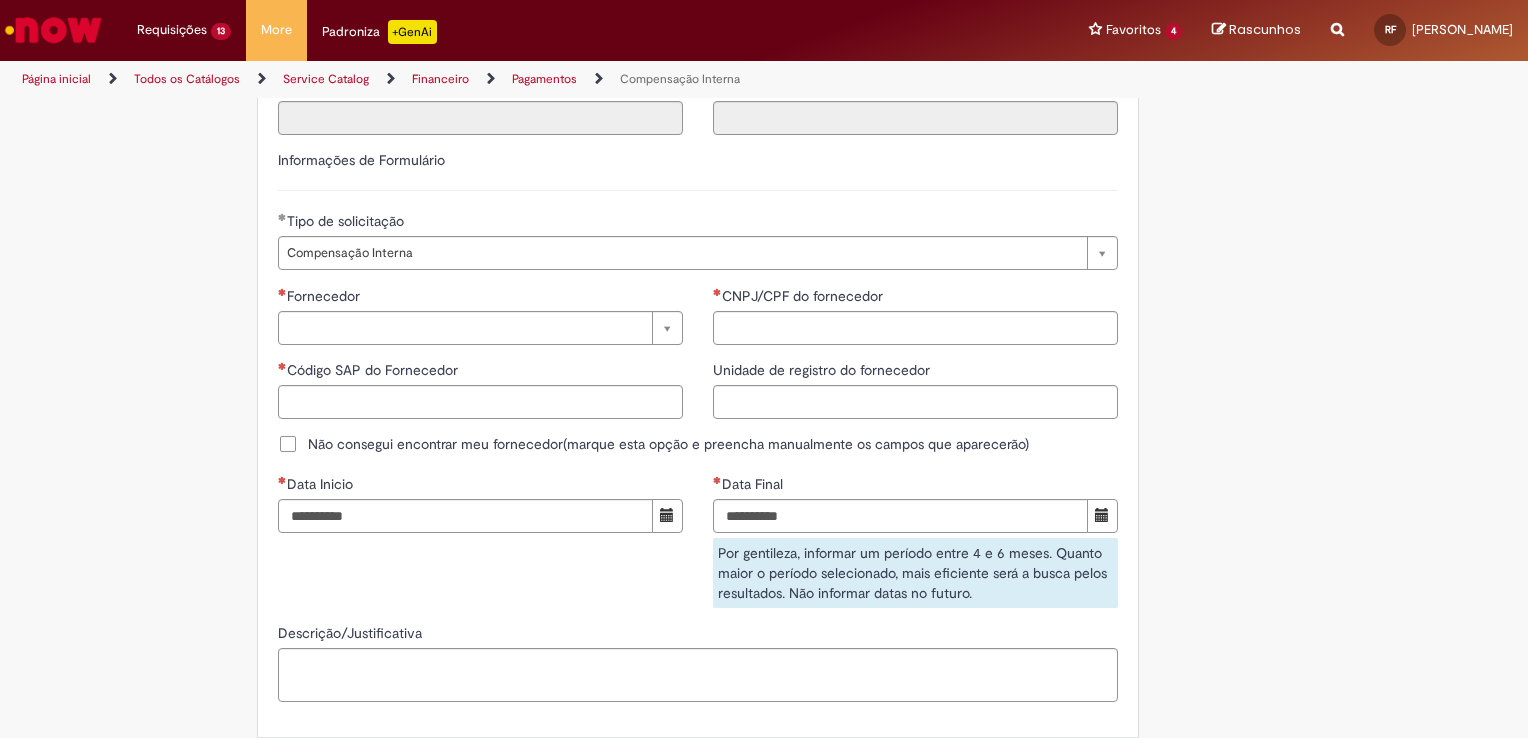 click on "Fornecedor                      Pesquisar usando lista     Código SAP do Fornecedor" at bounding box center (480, 360) 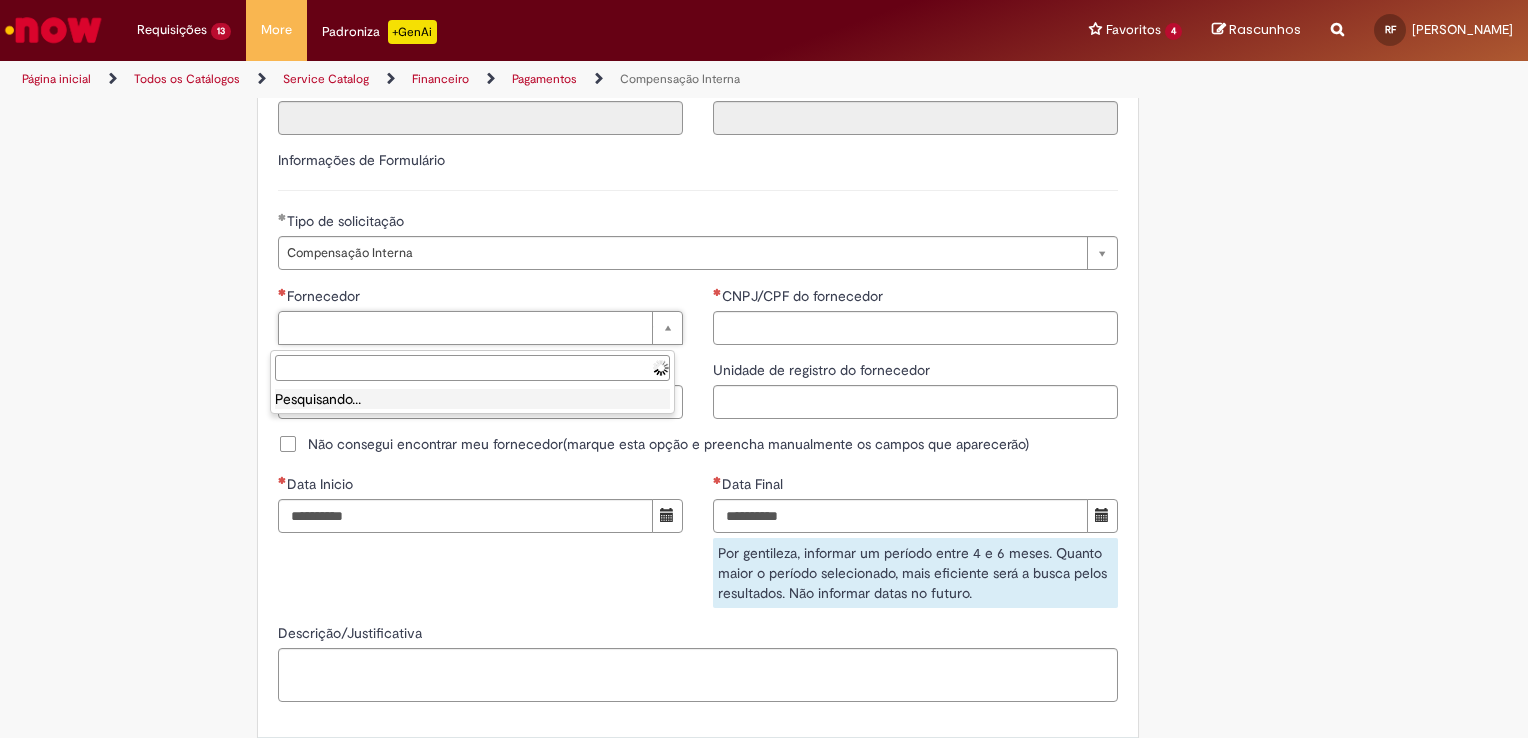 paste on "**********" 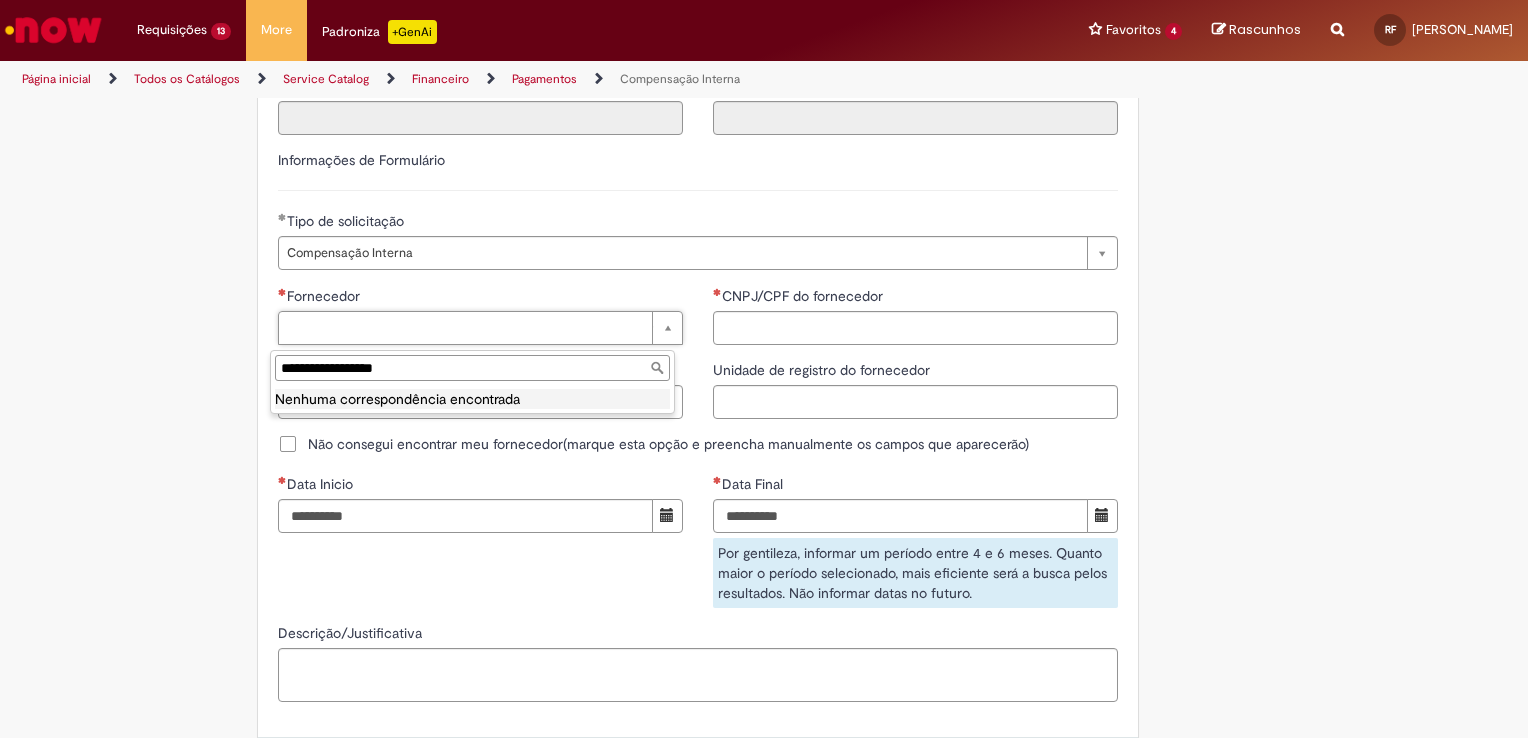 drag, startPoint x: 423, startPoint y: 386, endPoint x: 228, endPoint y: 377, distance: 195.20758 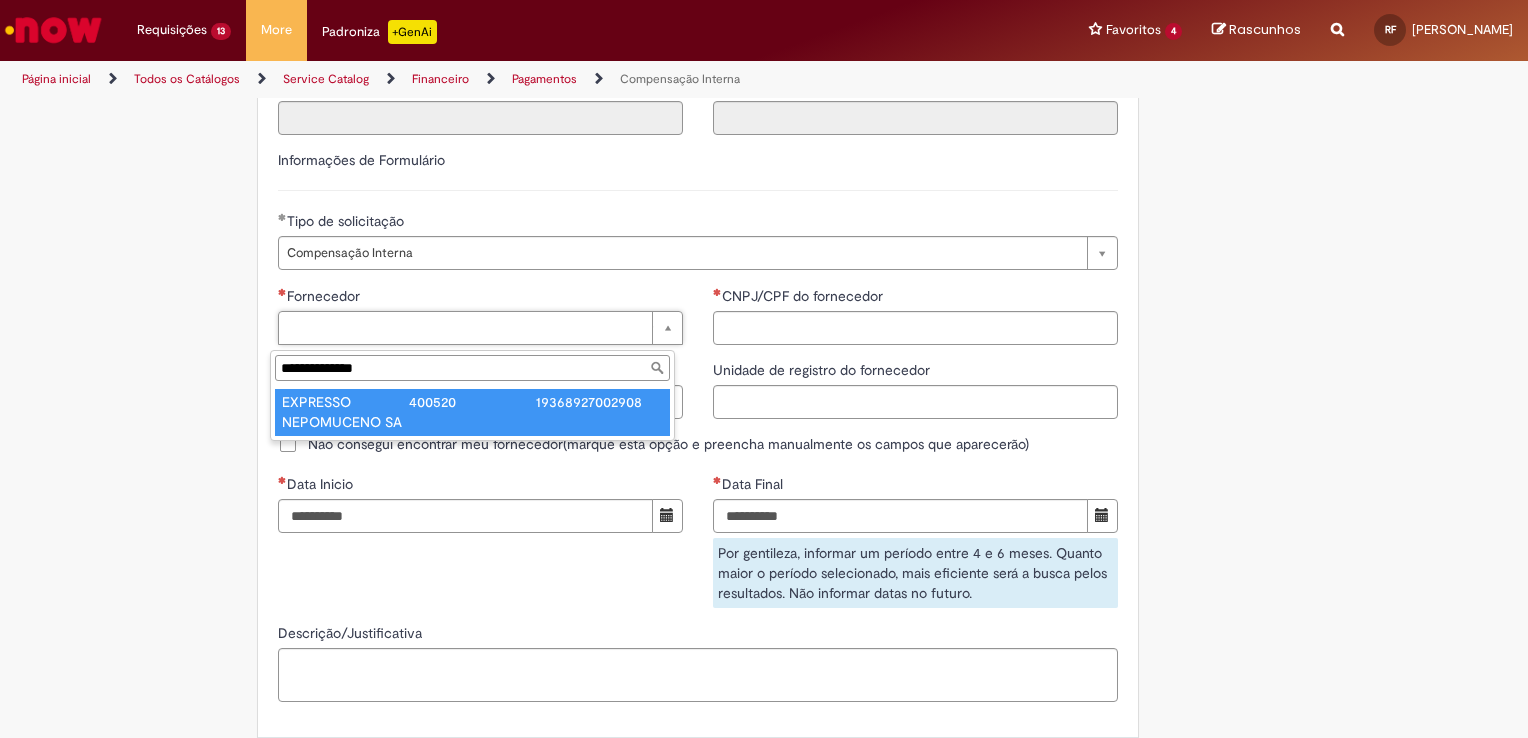 type on "**********" 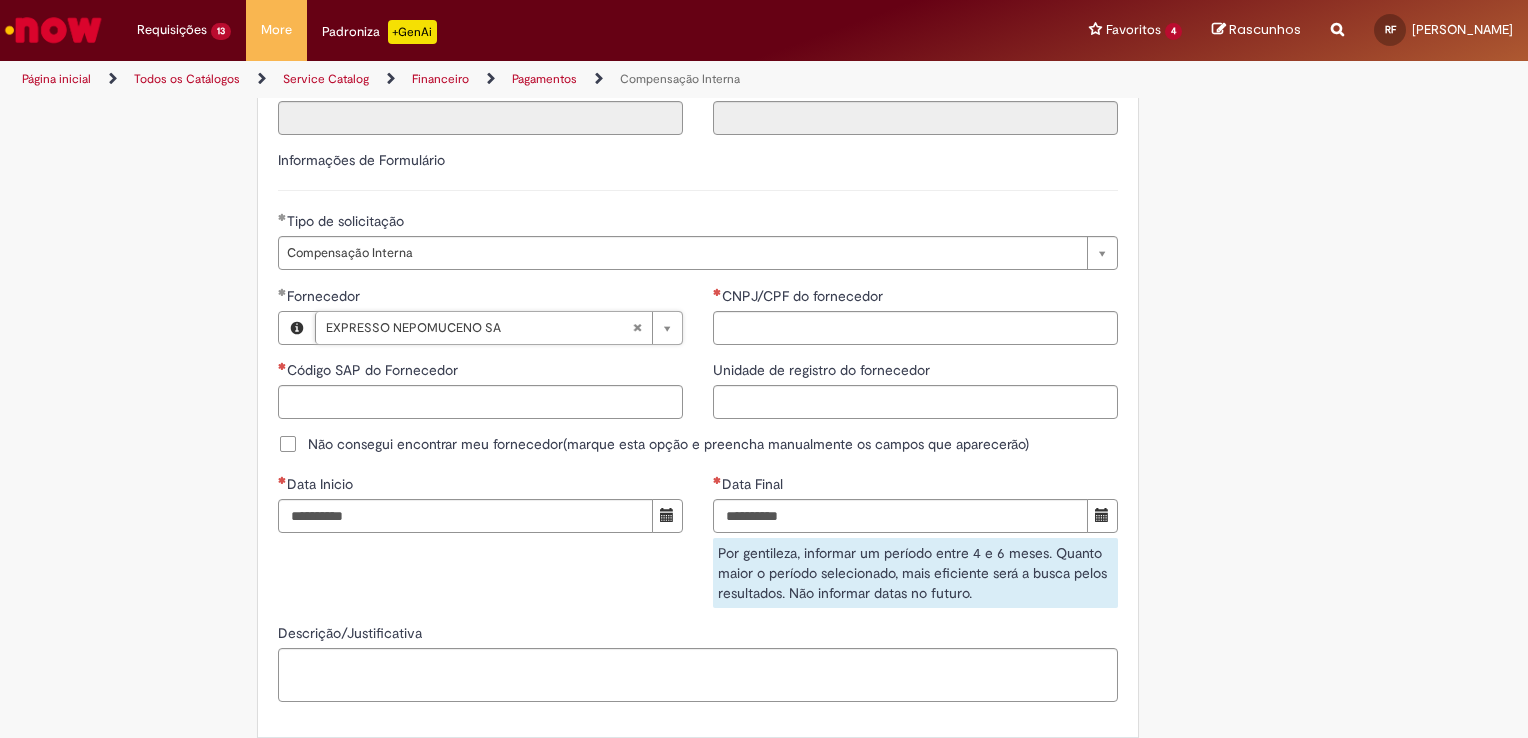 type on "******" 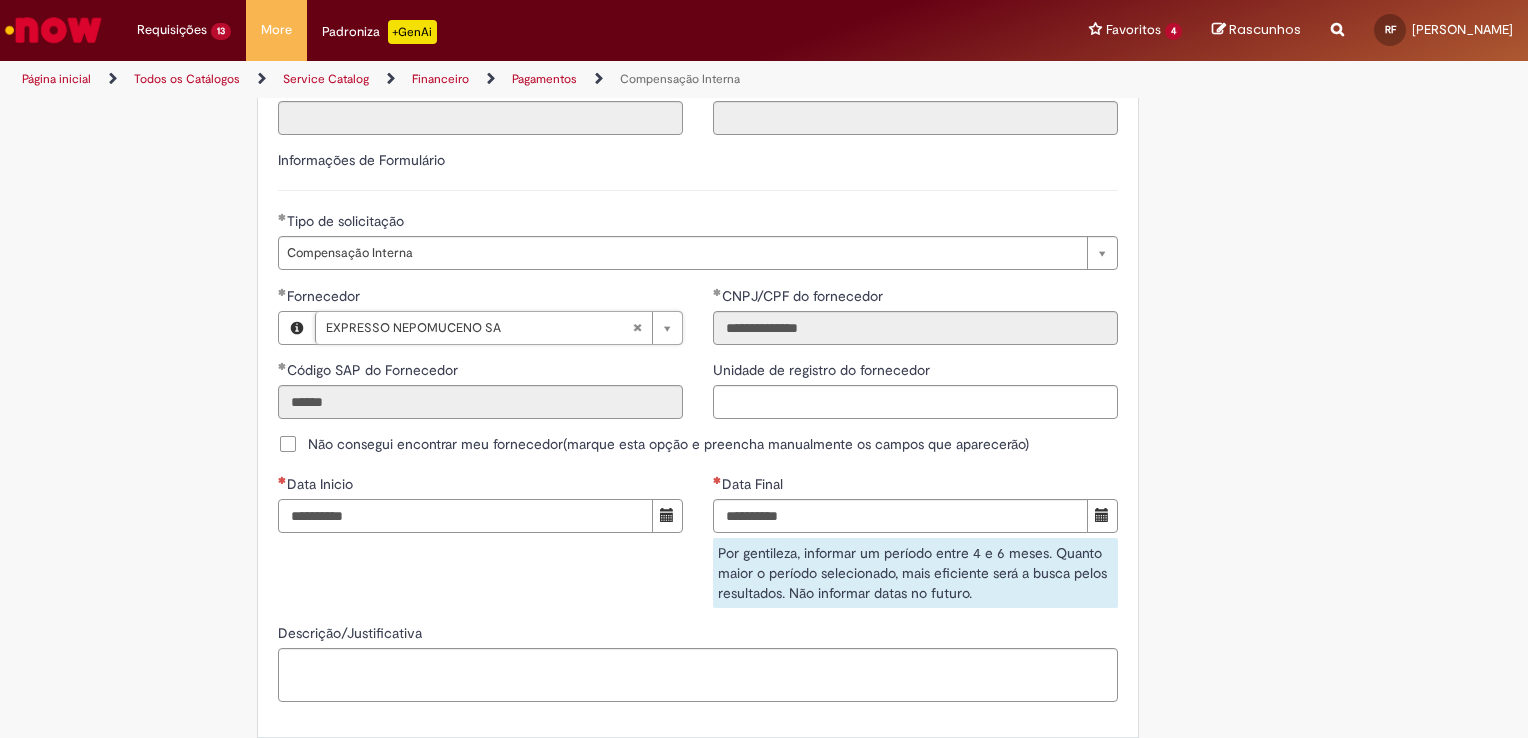 click on "Data Inicio" at bounding box center (465, 516) 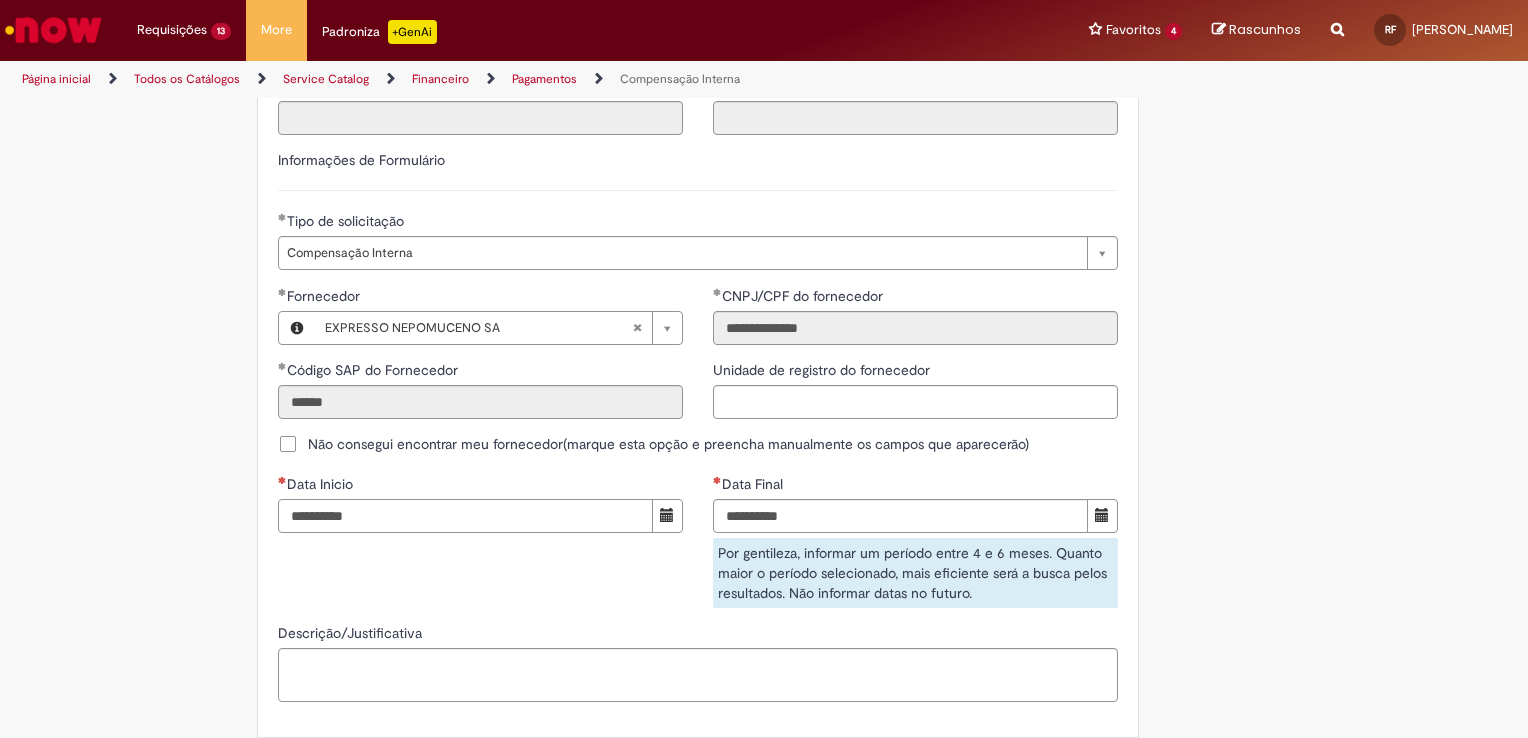 type on "**********" 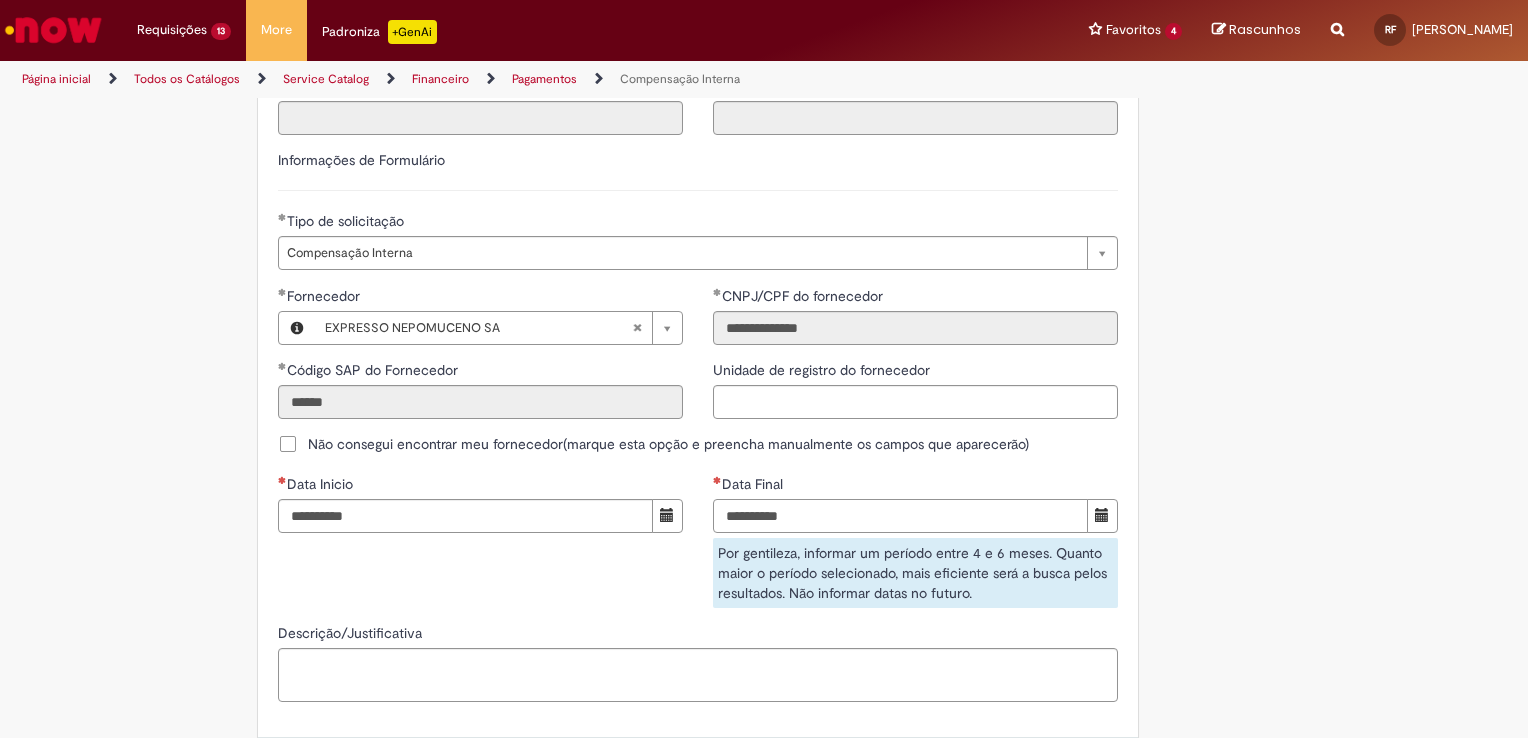 type on "**********" 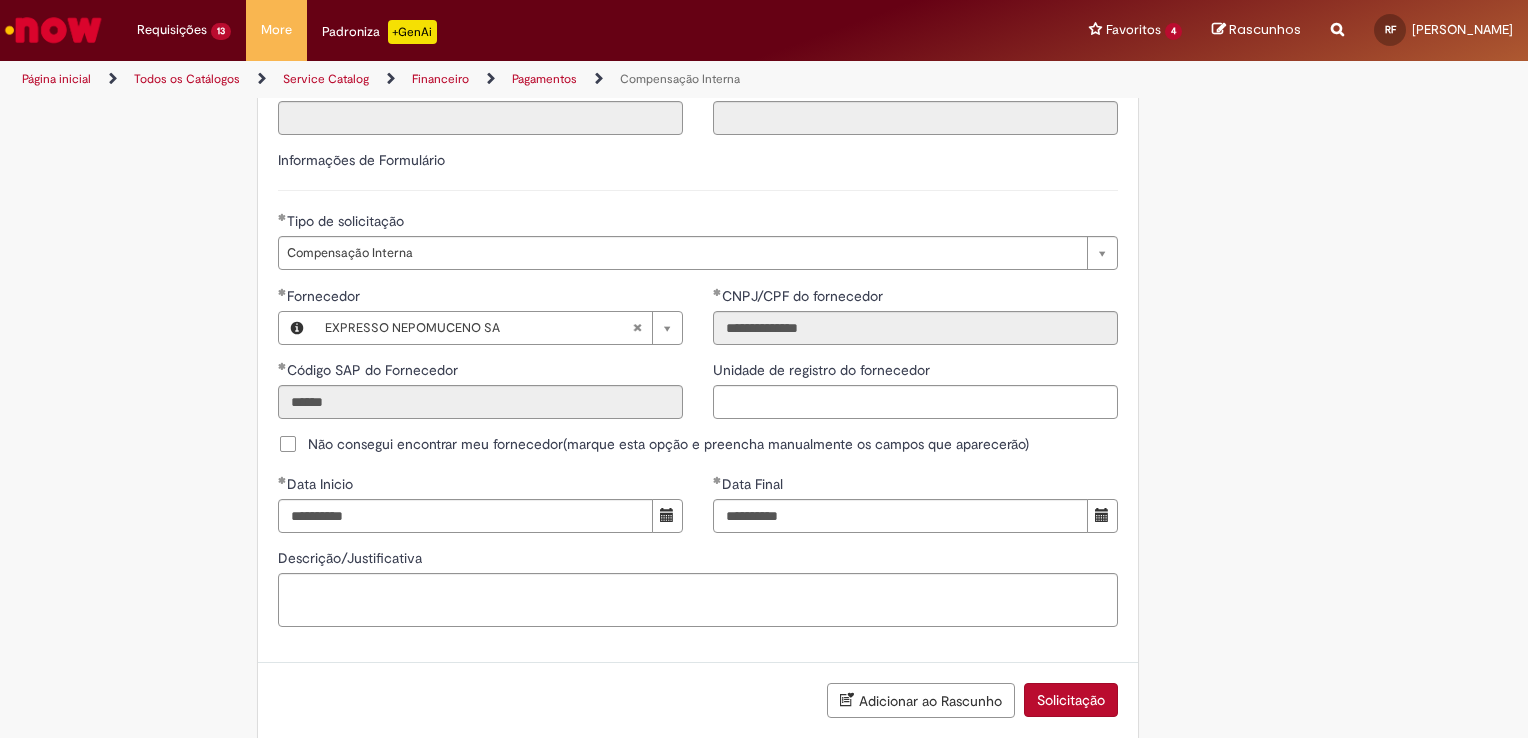 click on "Solicitação" at bounding box center [1071, 700] 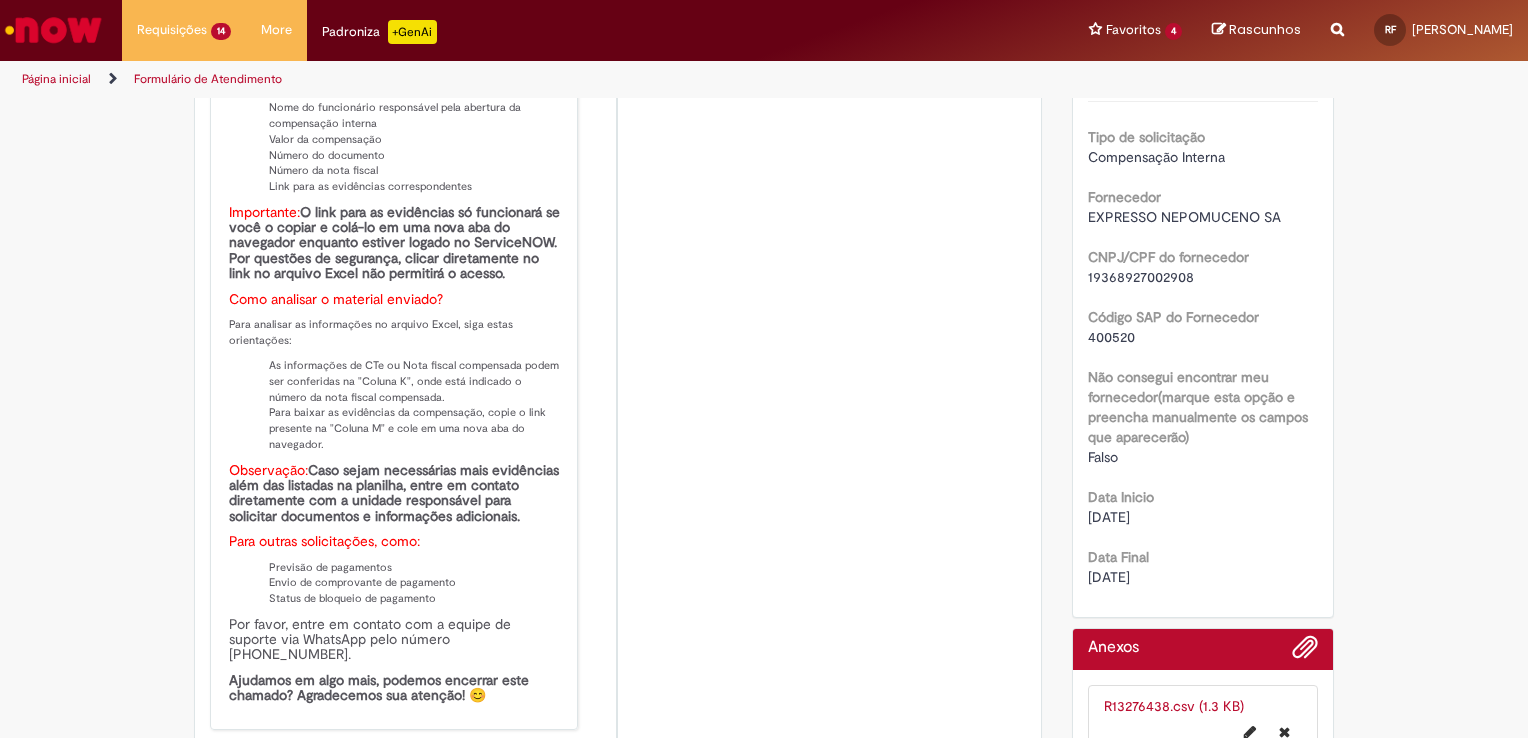 scroll, scrollTop: 500, scrollLeft: 0, axis: vertical 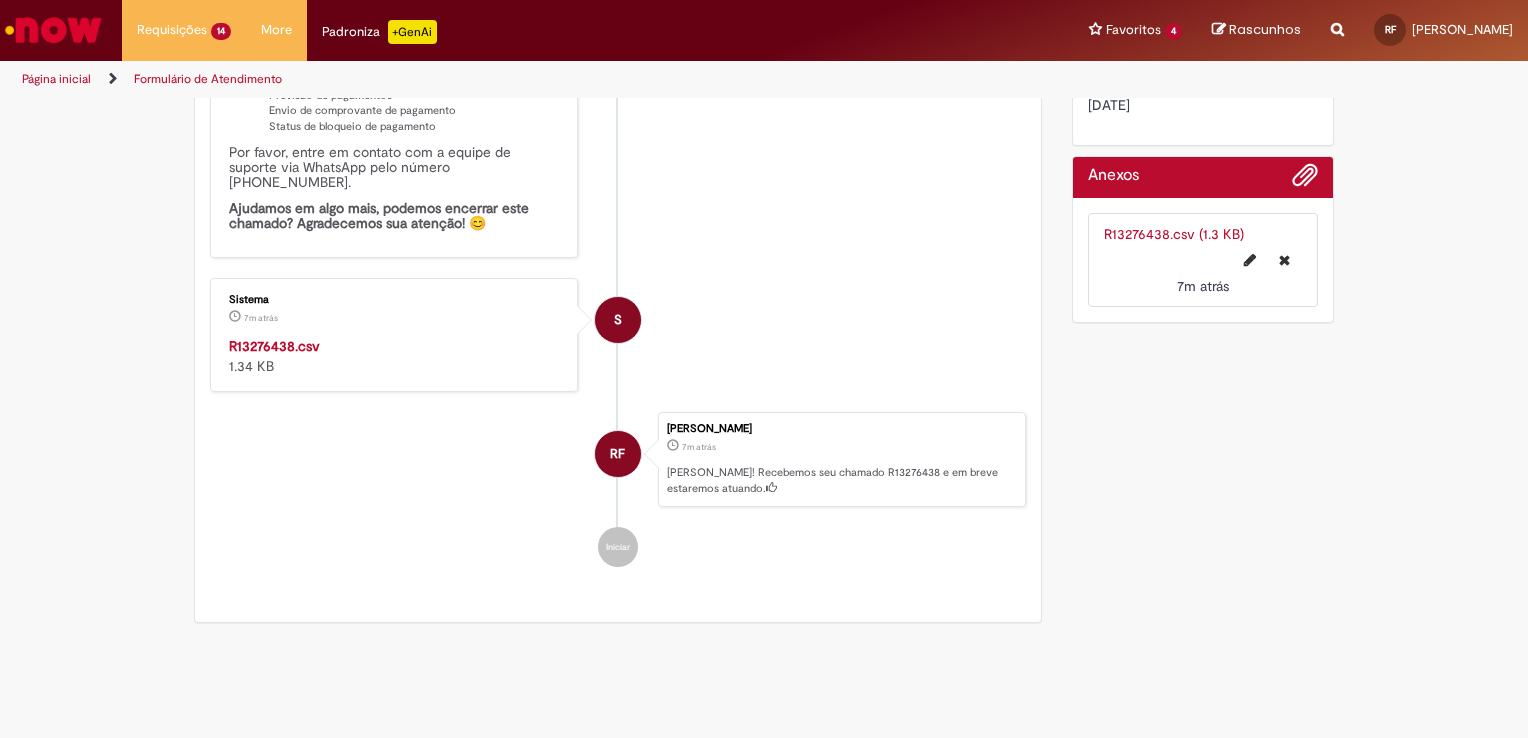 click on "R13276438.csv" at bounding box center [274, 346] 